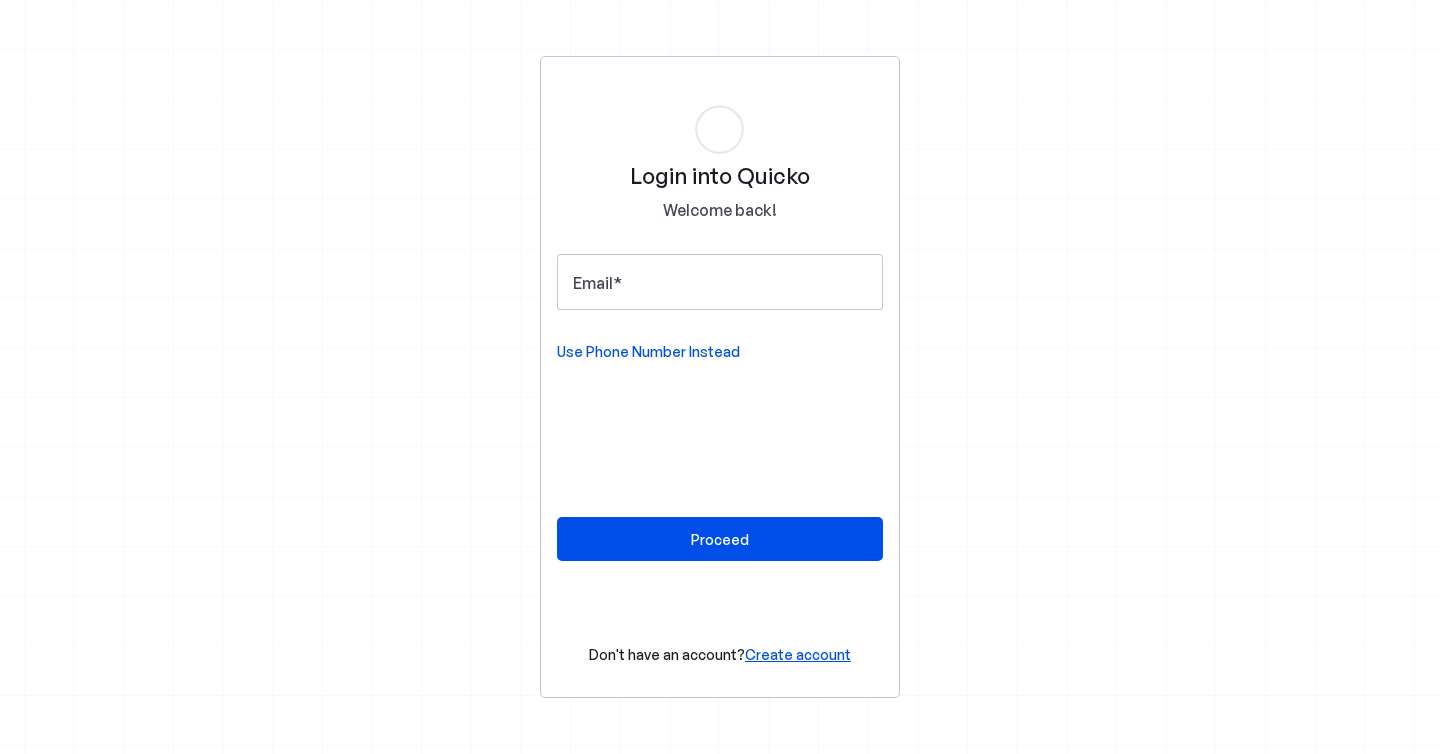 scroll, scrollTop: 0, scrollLeft: 0, axis: both 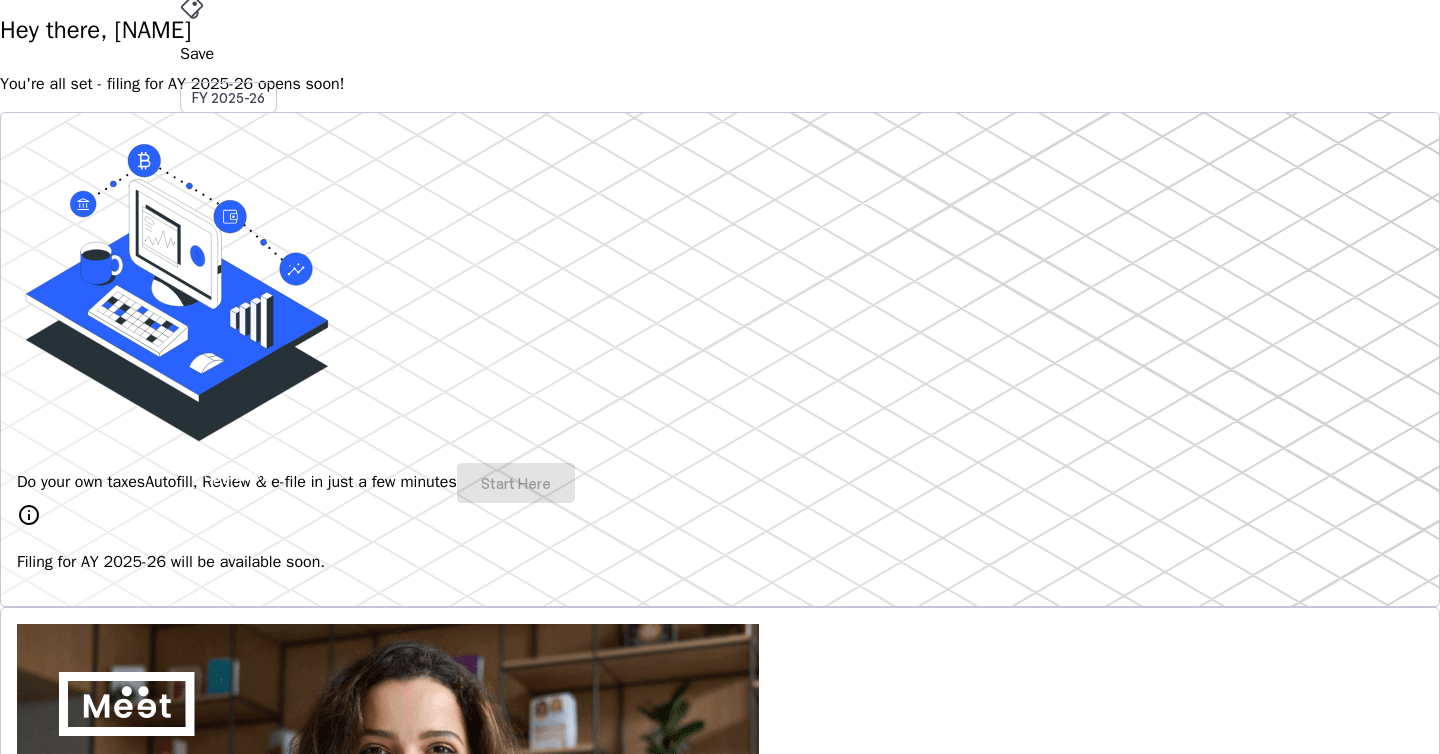 click on "info" at bounding box center (29, 515) 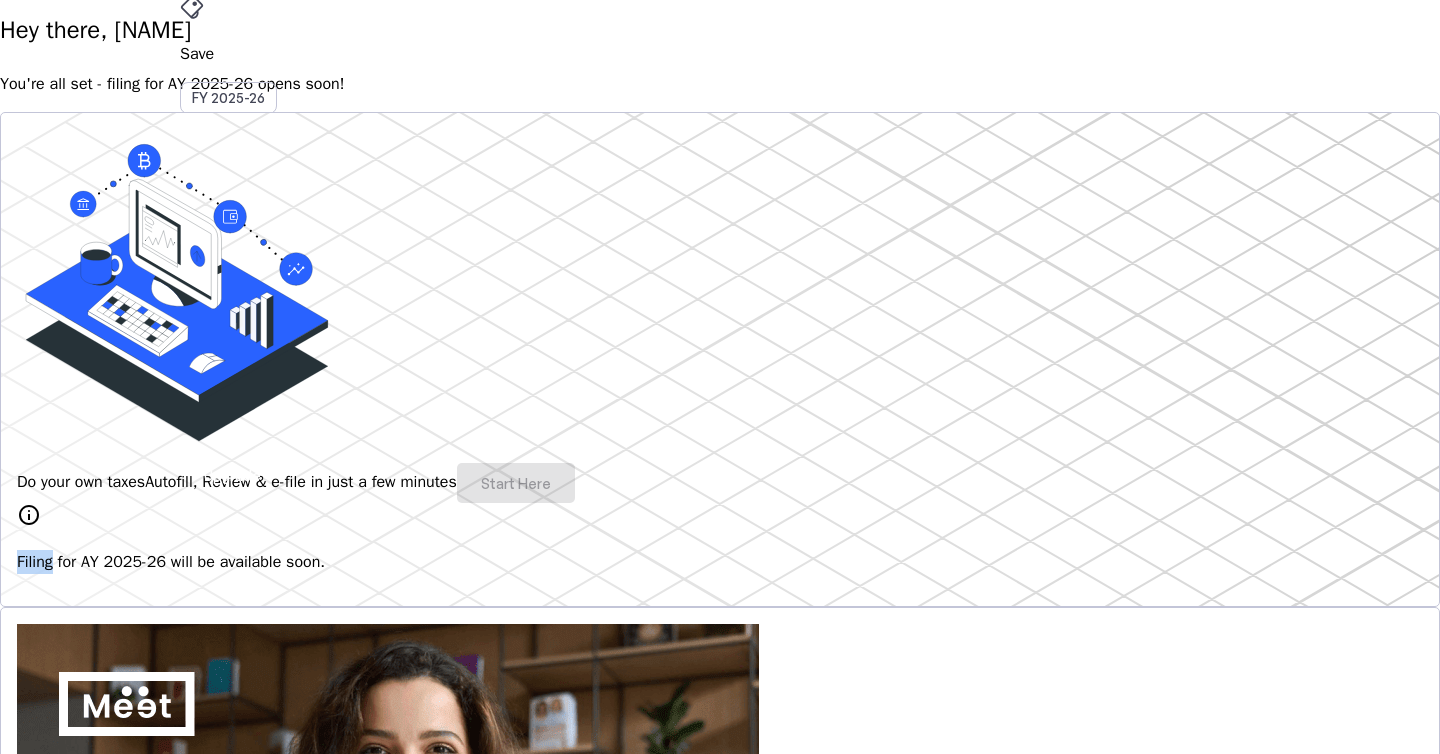 click on "Filing for AY 2025-26 will be available soon." at bounding box center (720, 562) 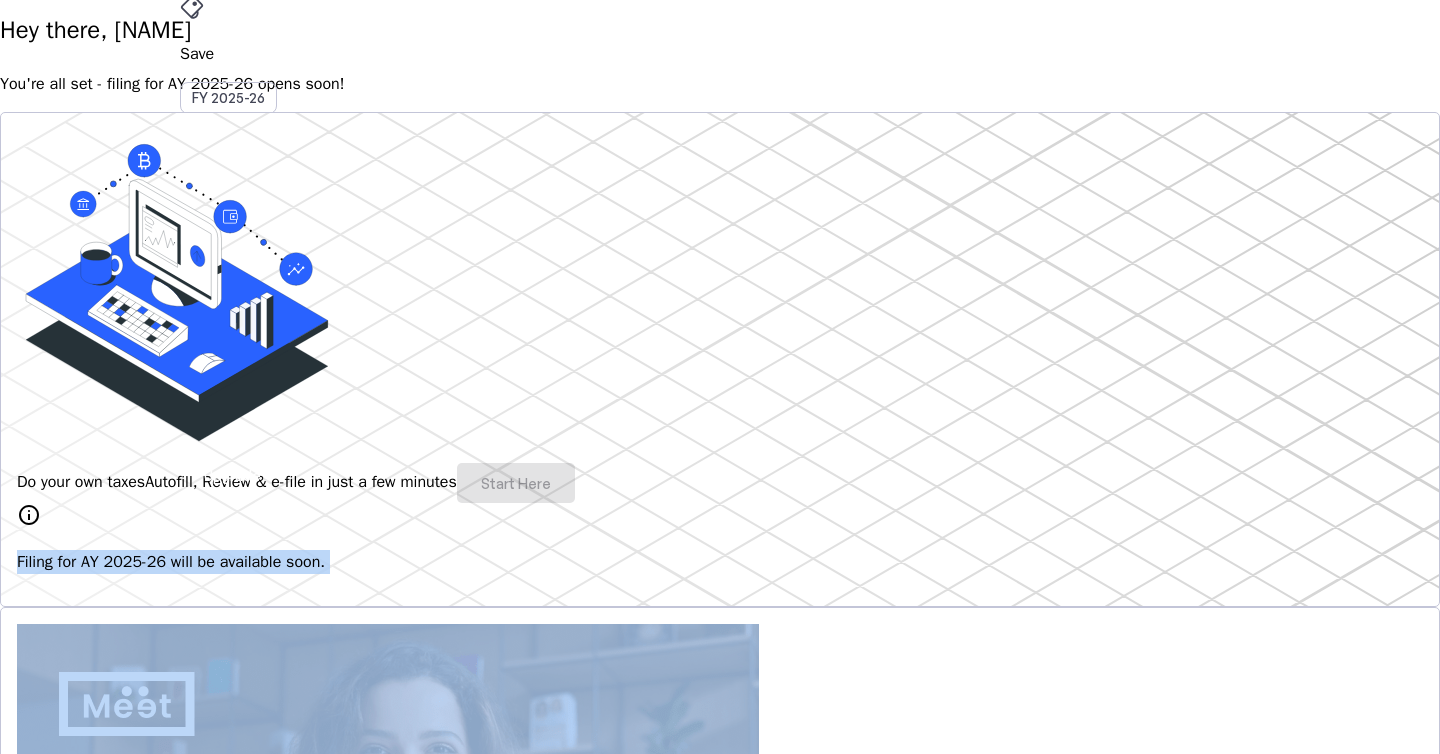 click on "Filing for AY 2025-26 will be available soon." at bounding box center [720, 562] 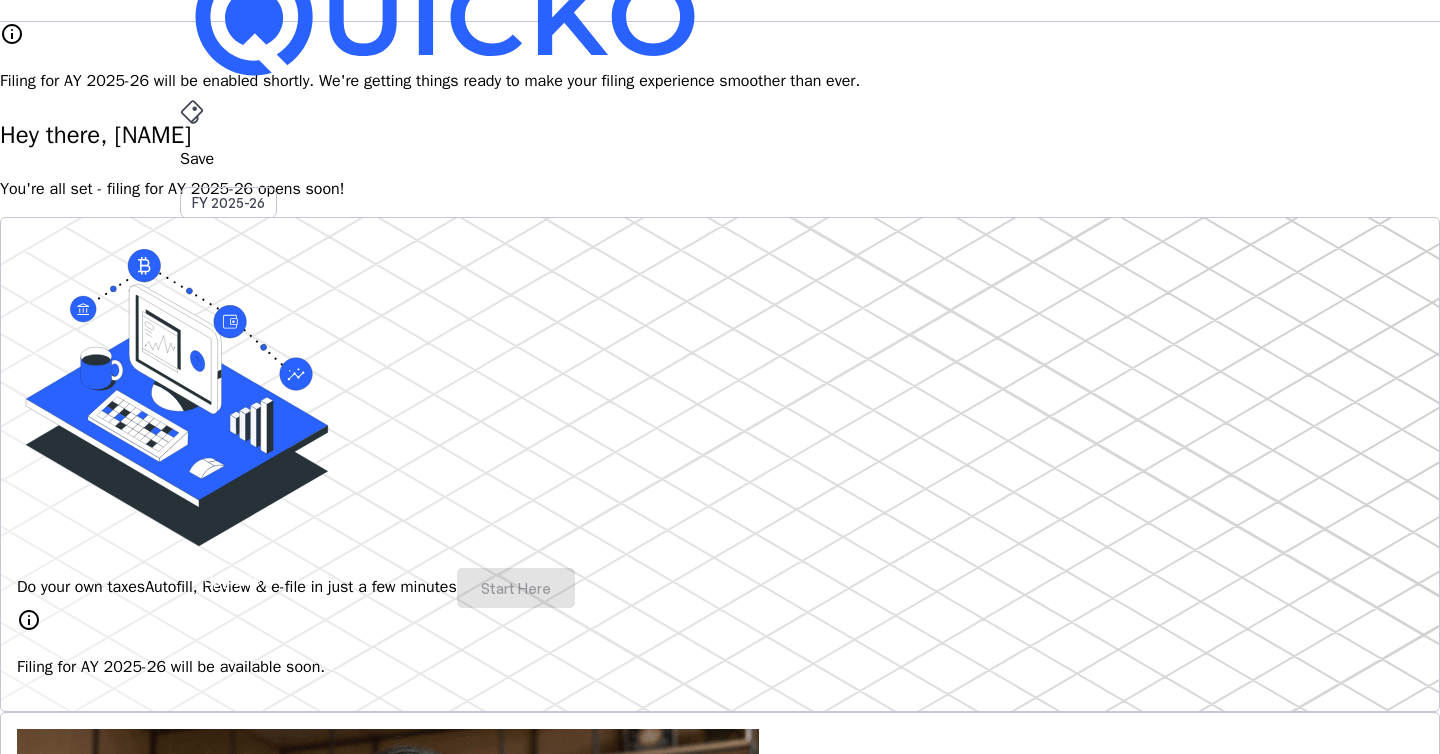 scroll, scrollTop: 0, scrollLeft: 0, axis: both 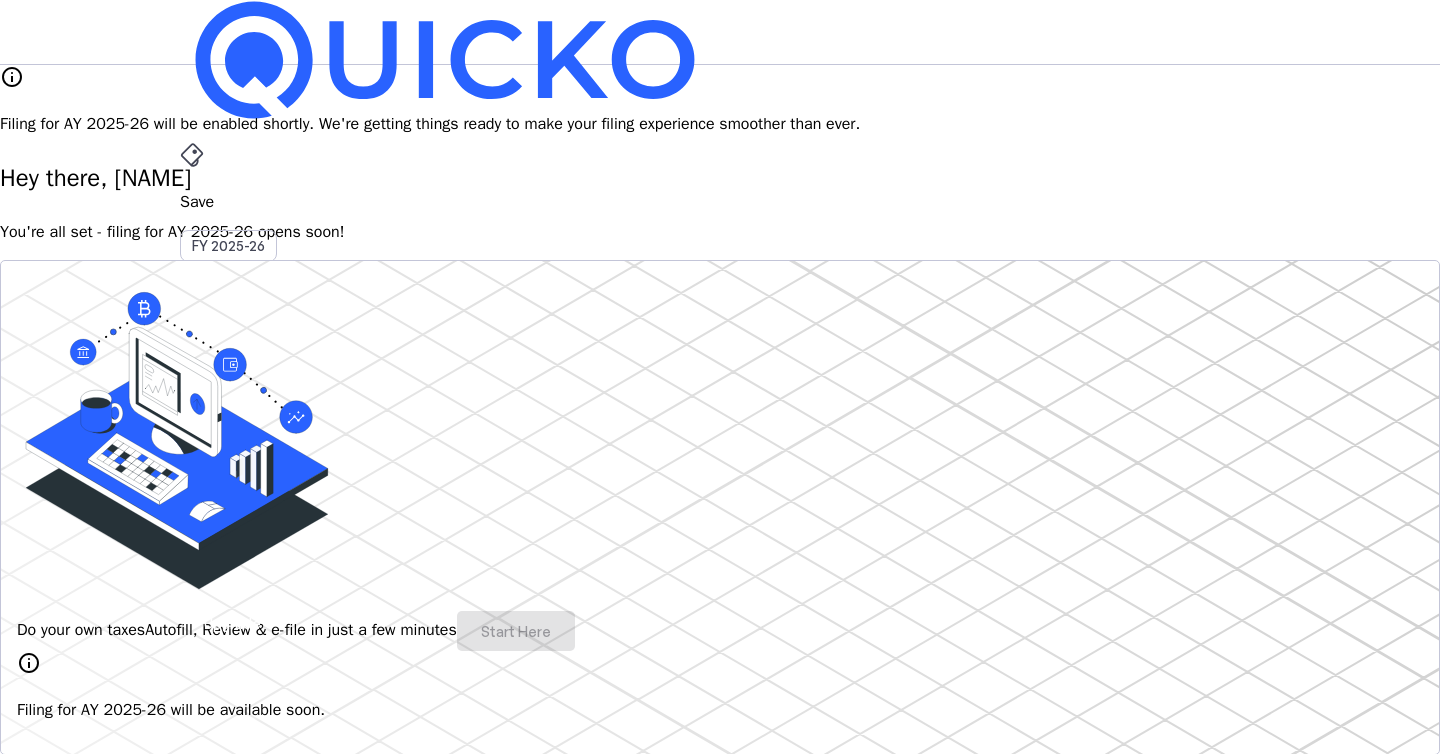 click on "File" at bounding box center (720, 408) 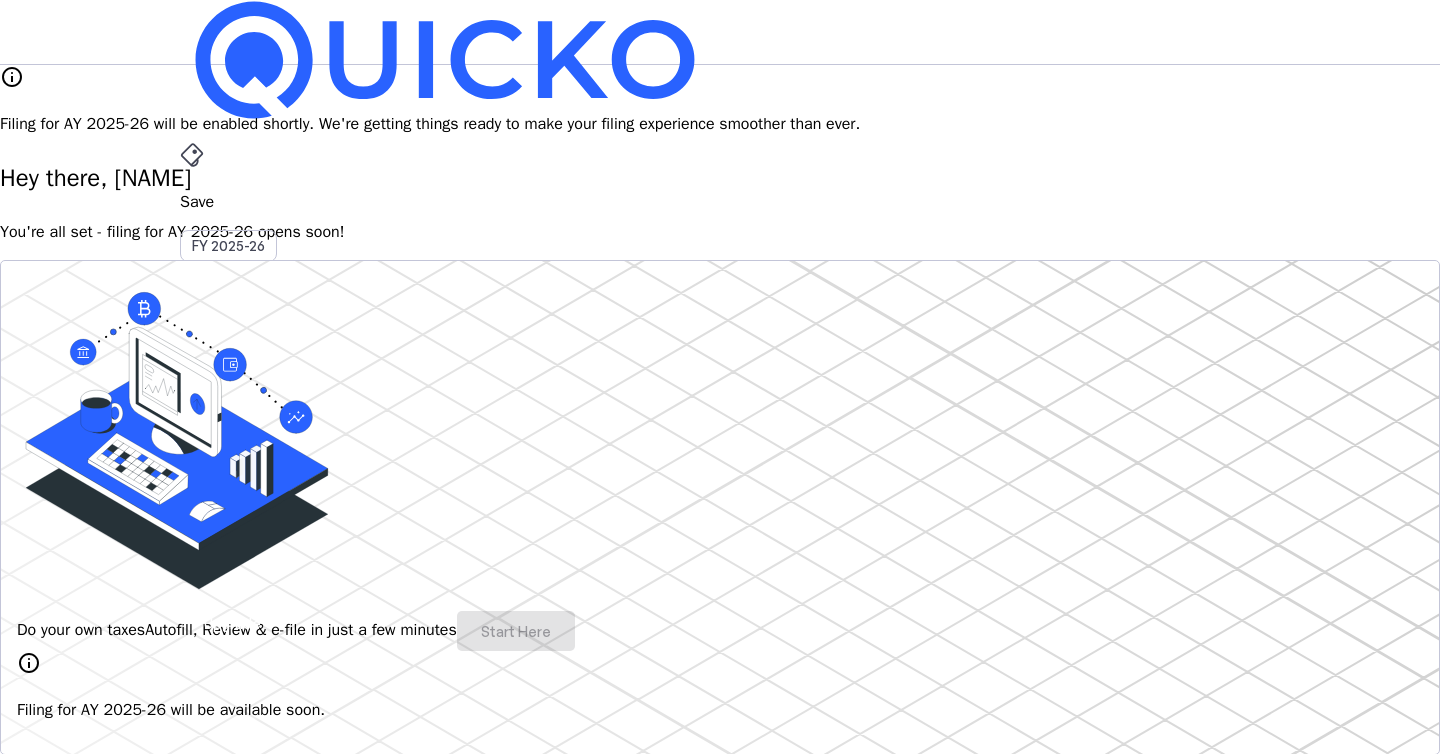 click on "AY 2025-26" at bounding box center [229, 452] 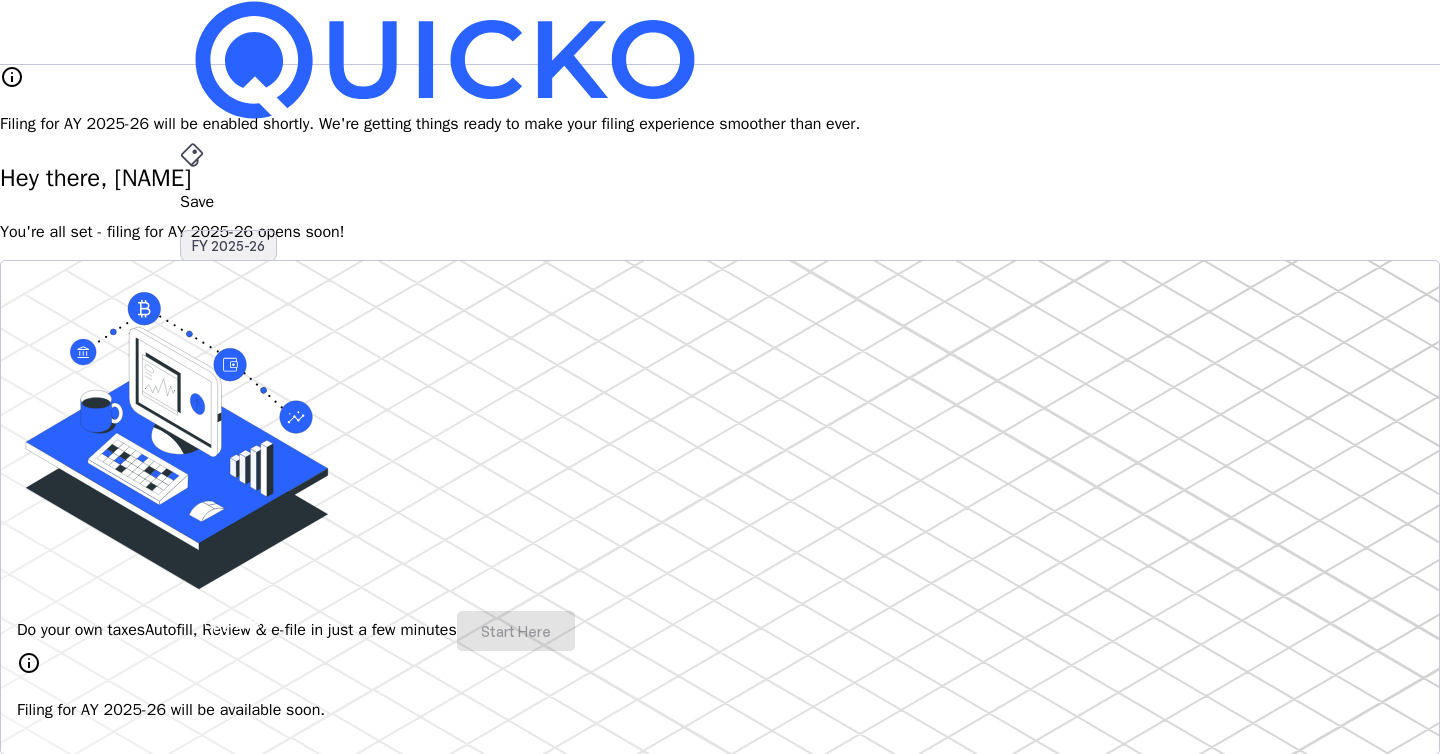 click on "FY 2025-26" at bounding box center [228, 246] 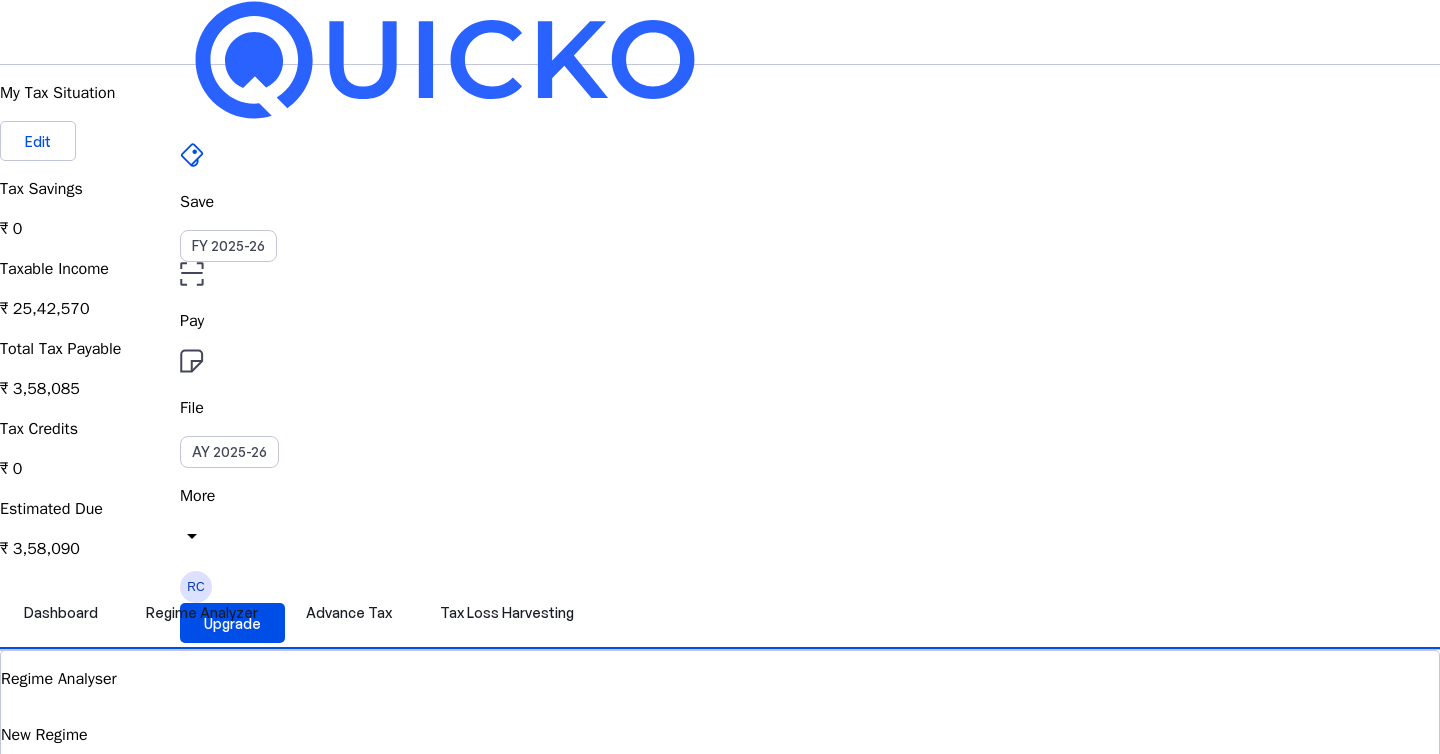 click at bounding box center (87, 823) 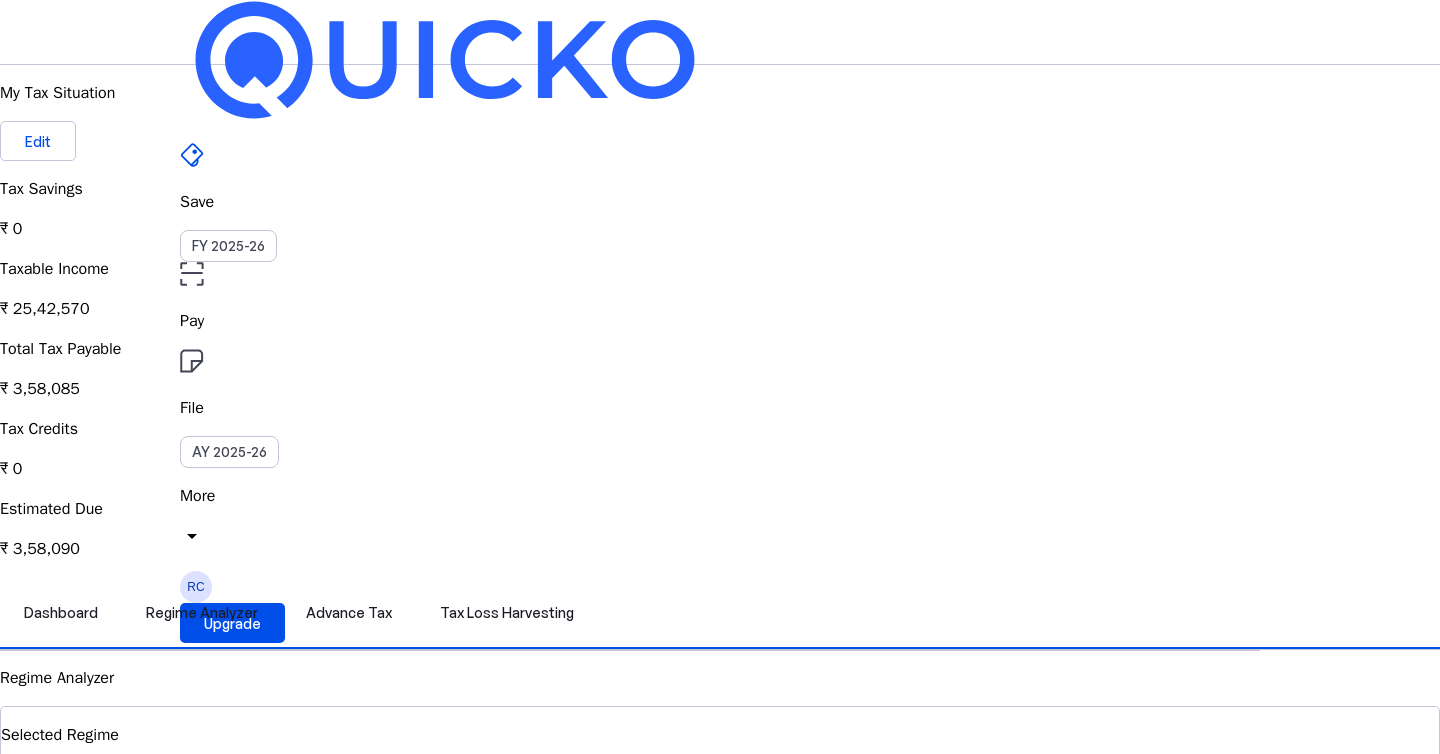 scroll, scrollTop: 36, scrollLeft: 0, axis: vertical 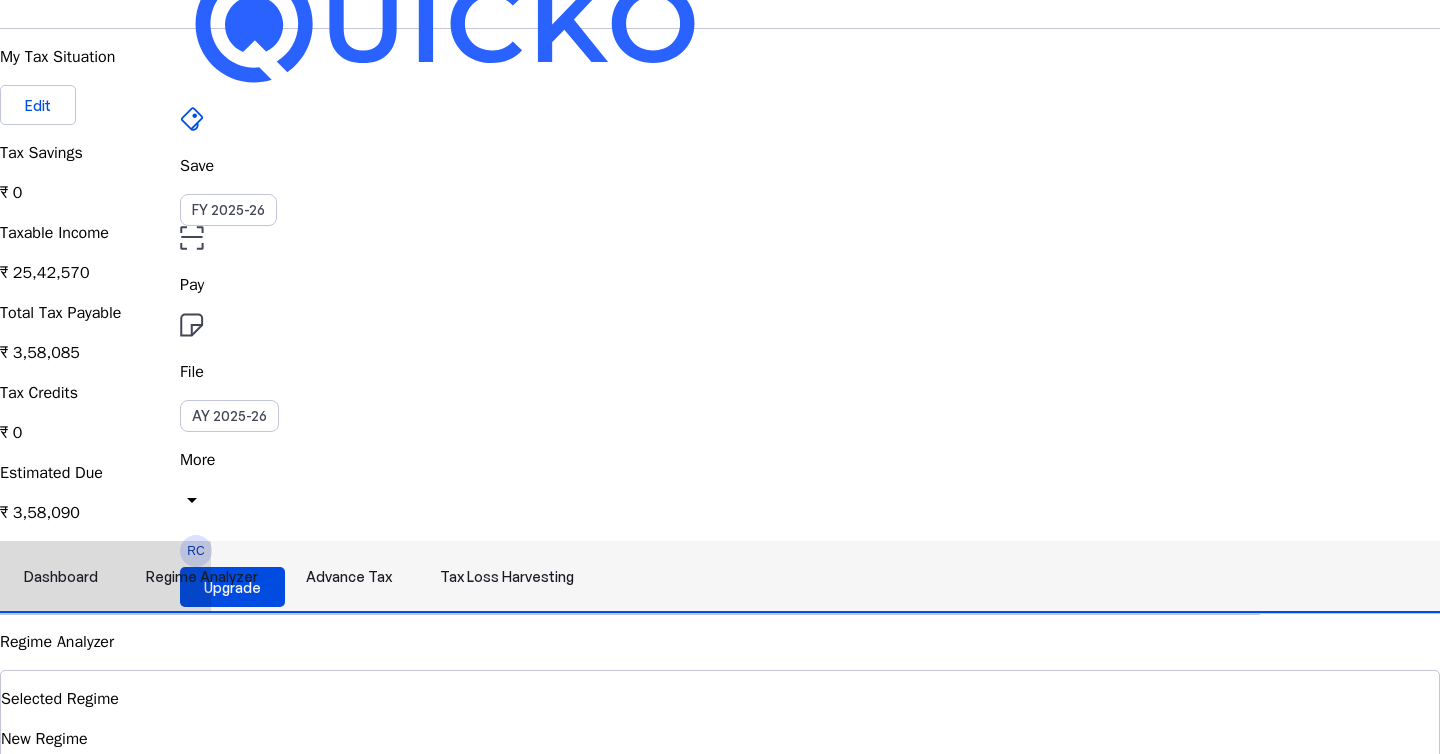 click on "Dashboard" at bounding box center (61, 577) 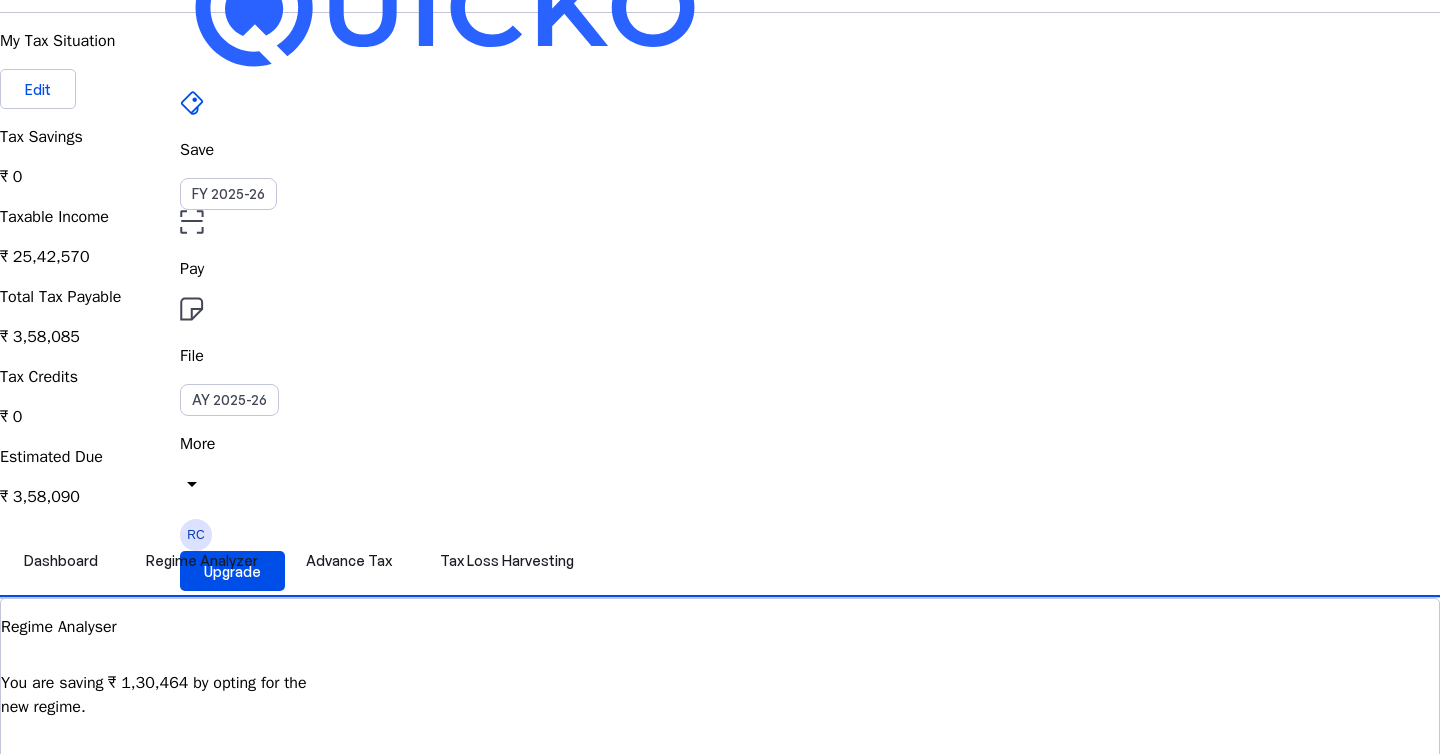 scroll, scrollTop: 0, scrollLeft: 0, axis: both 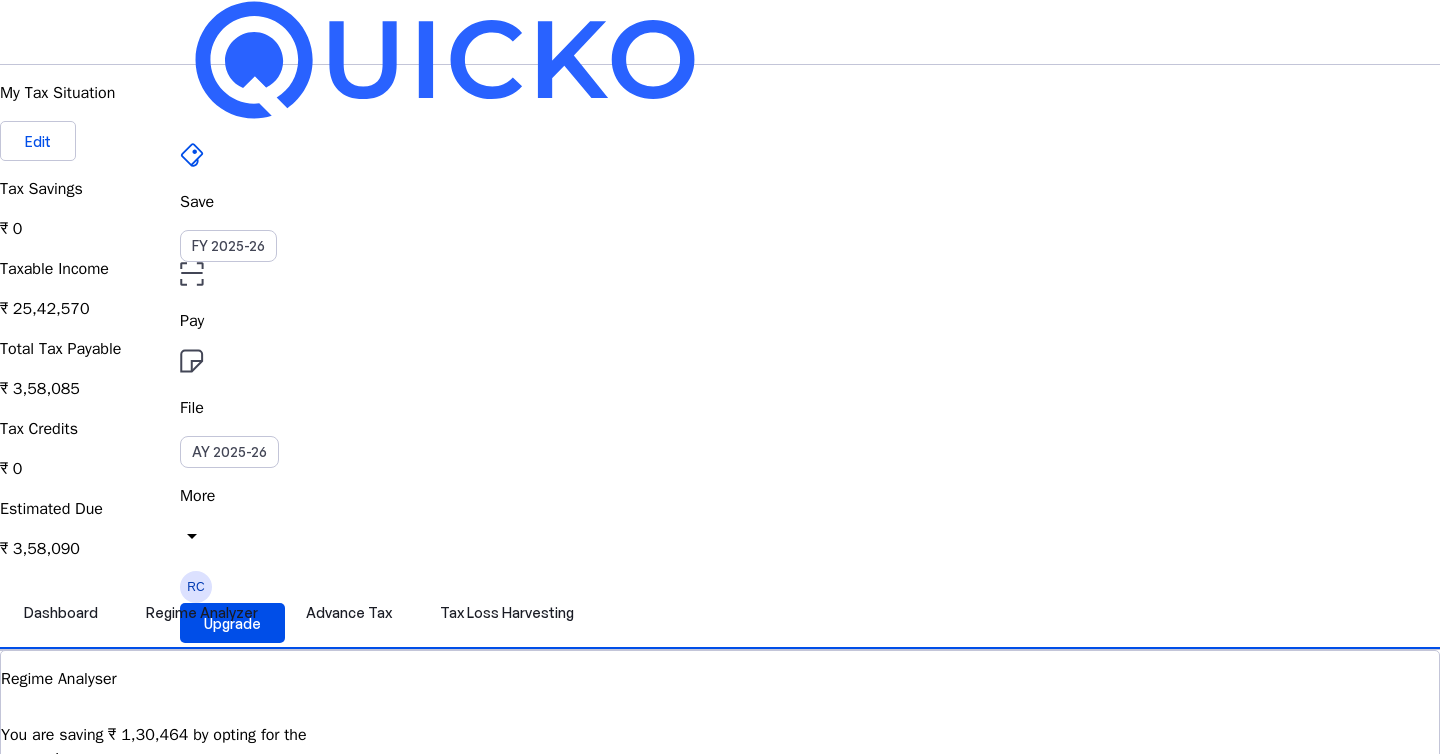 click on "Taxable Income ₹ 25,42,570" at bounding box center (720, 209) 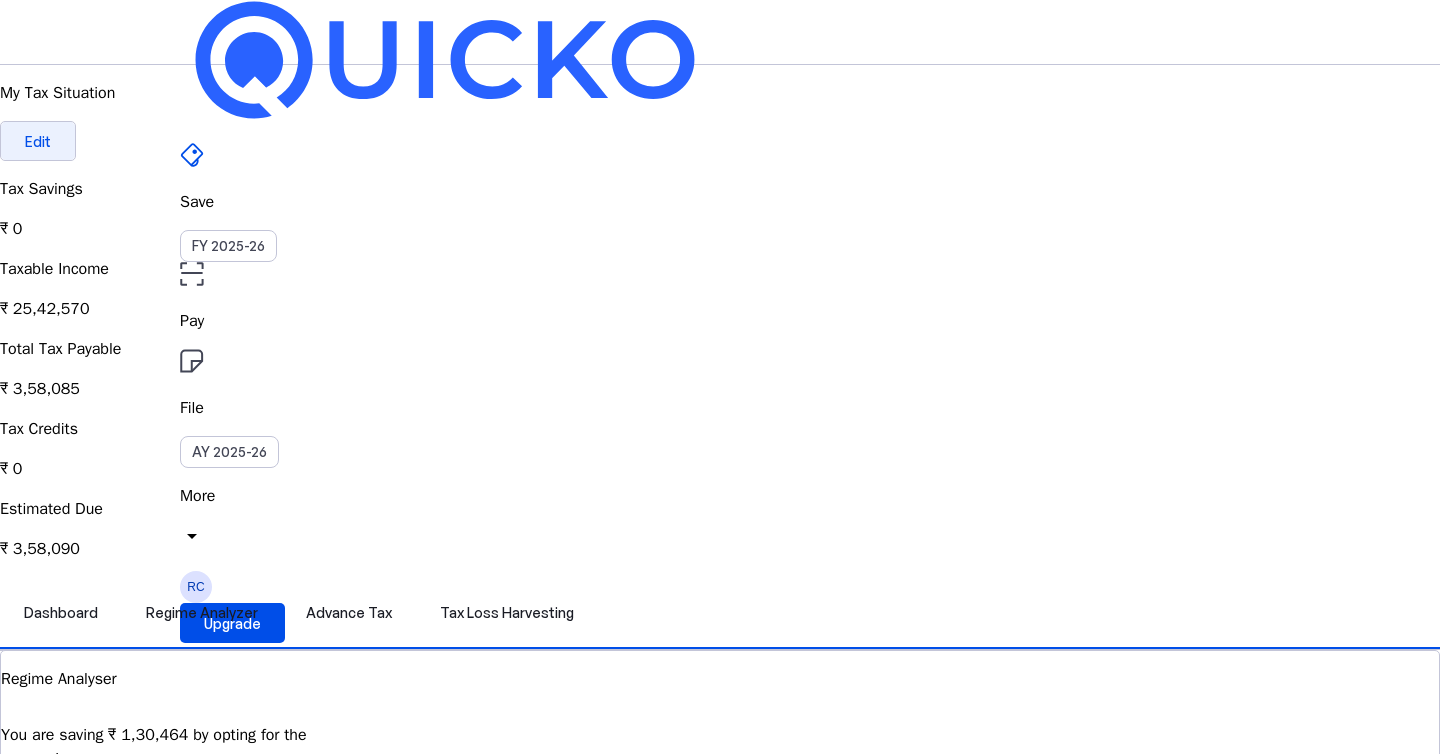 click at bounding box center [38, 141] 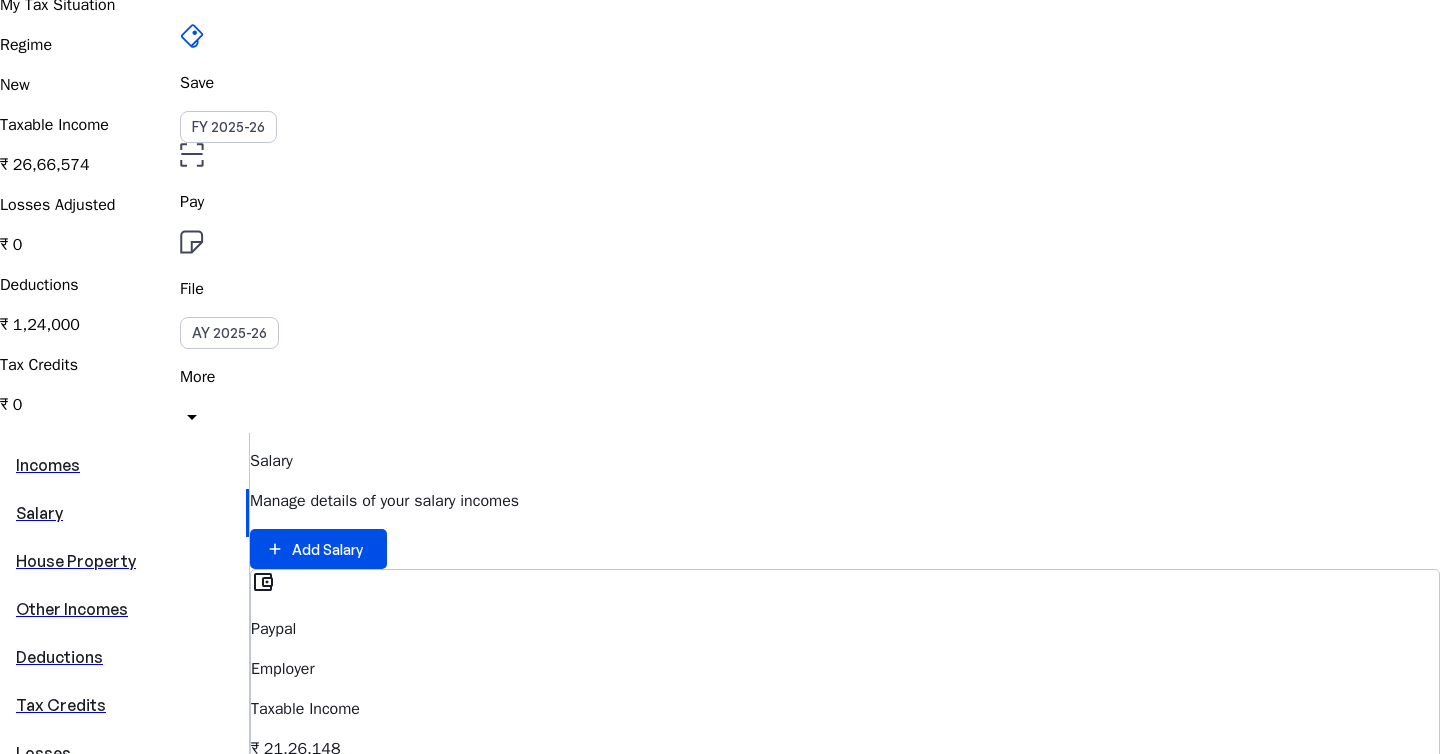 scroll, scrollTop: 144, scrollLeft: 0, axis: vertical 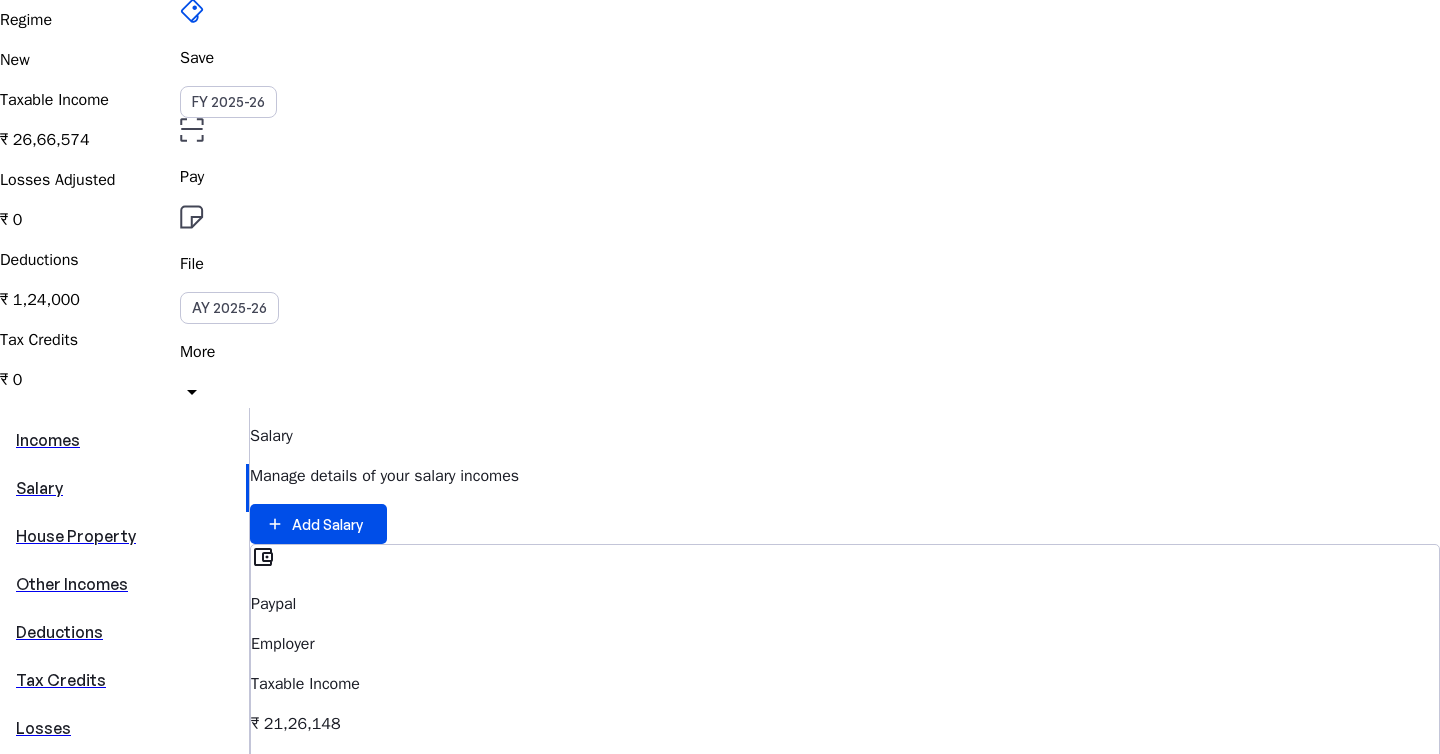 click on "₹ 5,40,426" at bounding box center [845, 724] 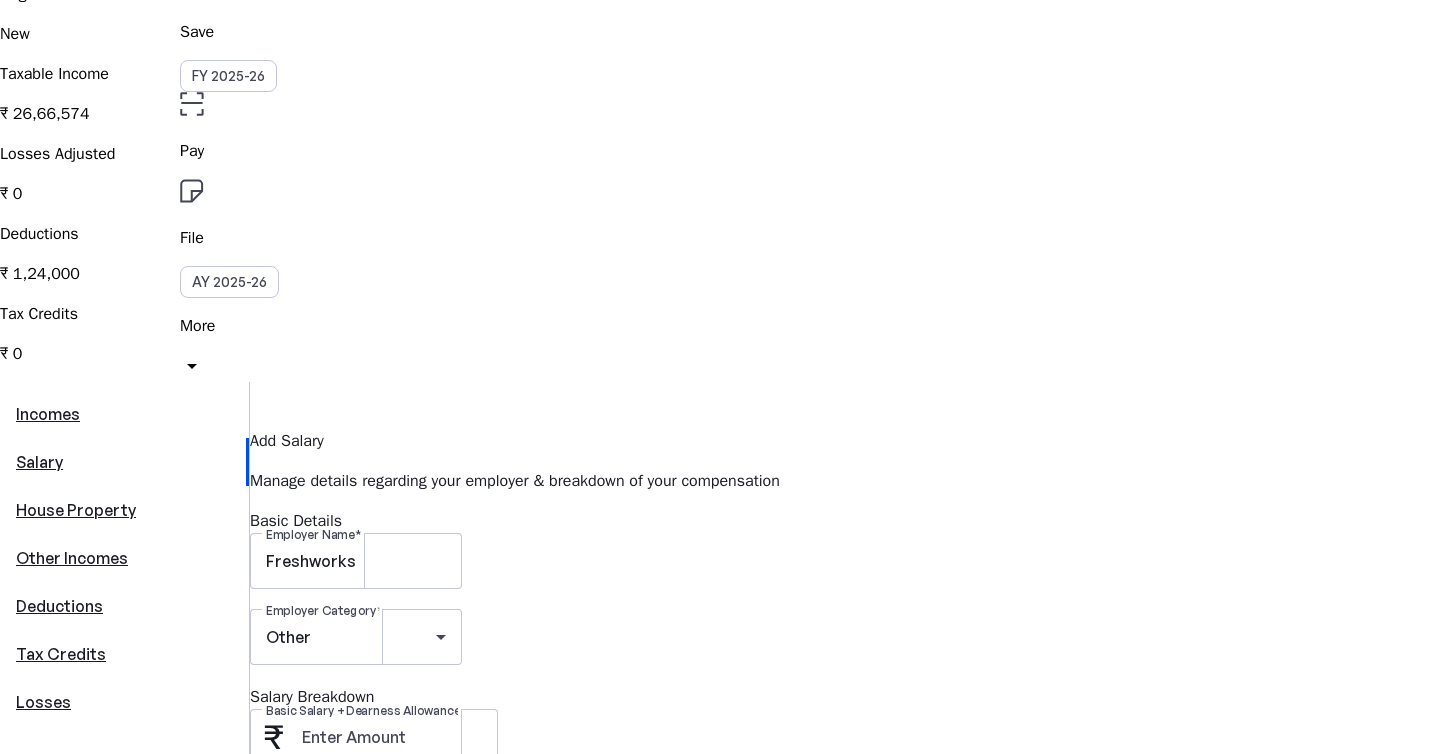 scroll, scrollTop: 0, scrollLeft: 0, axis: both 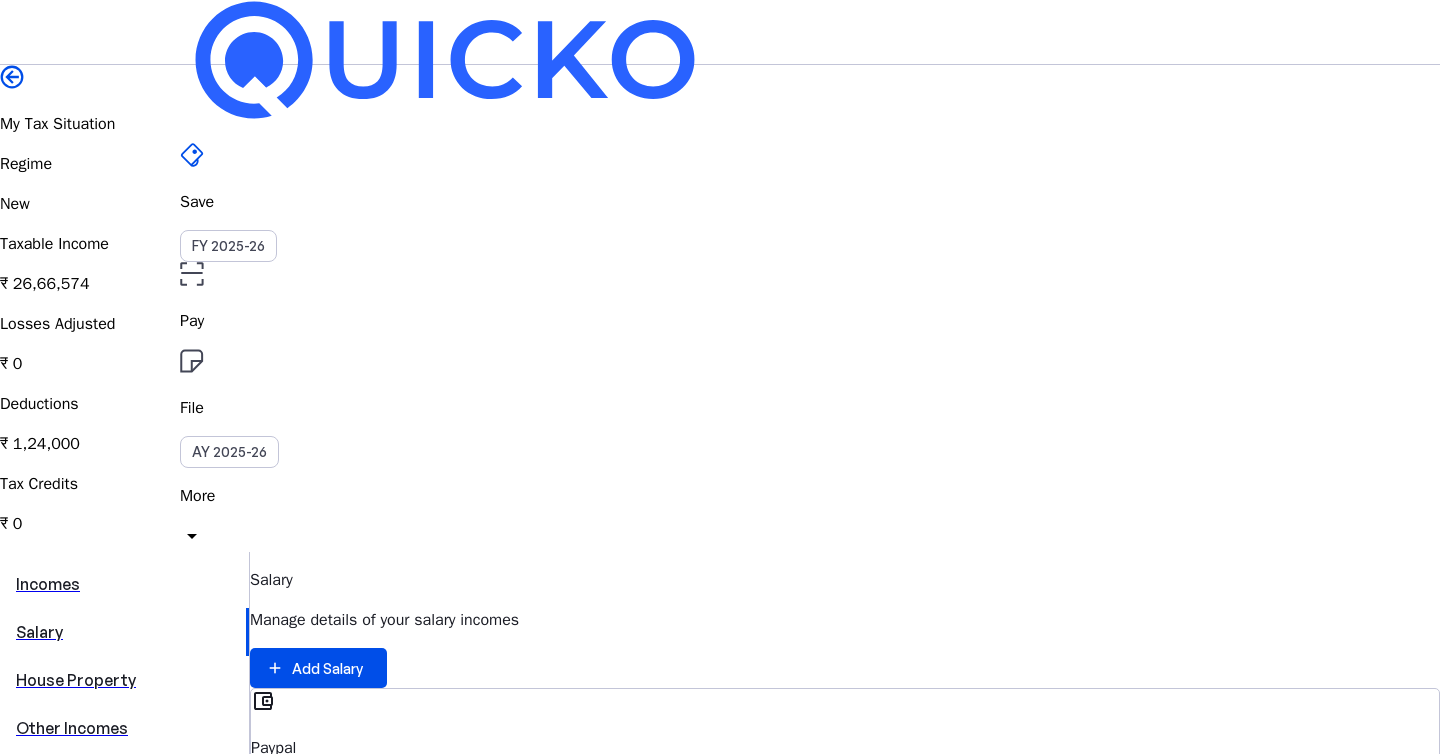 click on "delete" at bounding box center (263, 908) 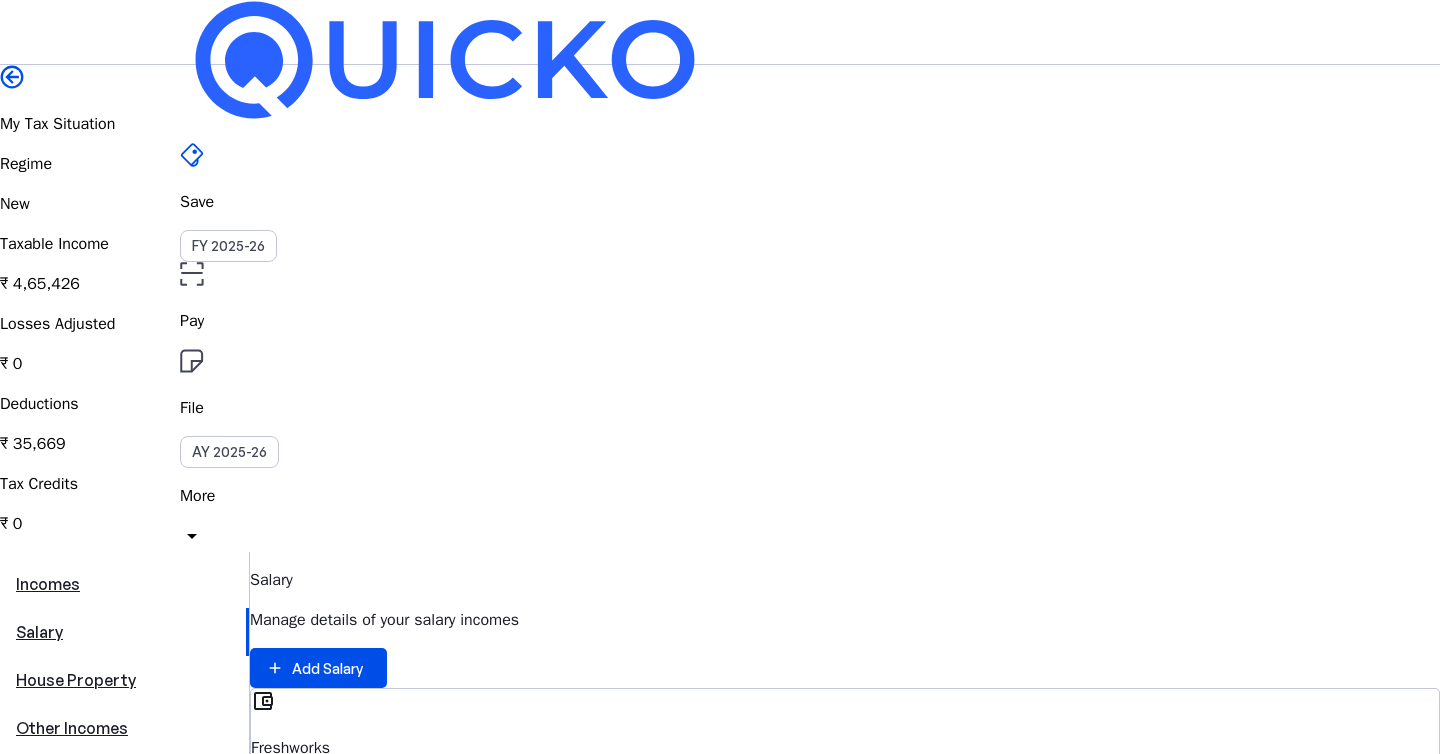 click on "delete" at bounding box center (263, 908) 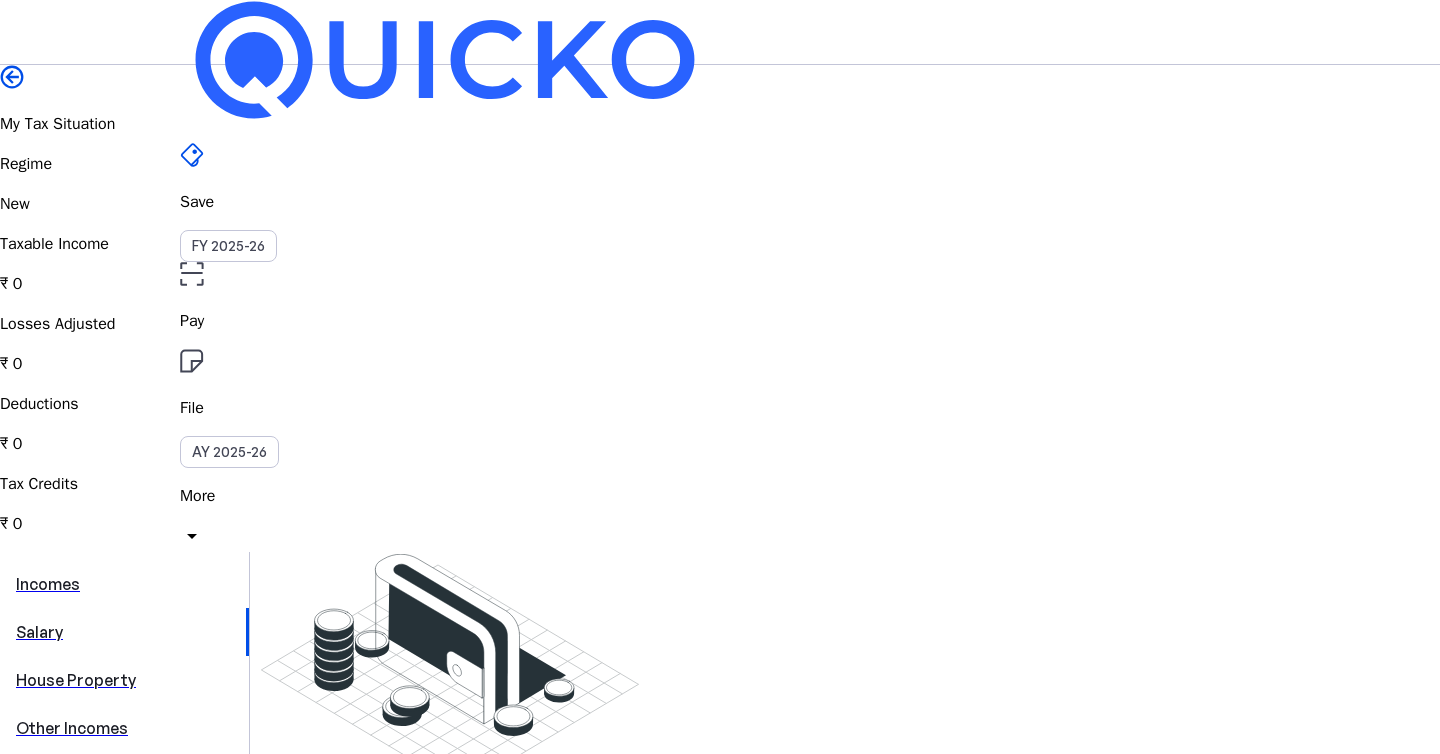 click on "Save" at bounding box center (720, 202) 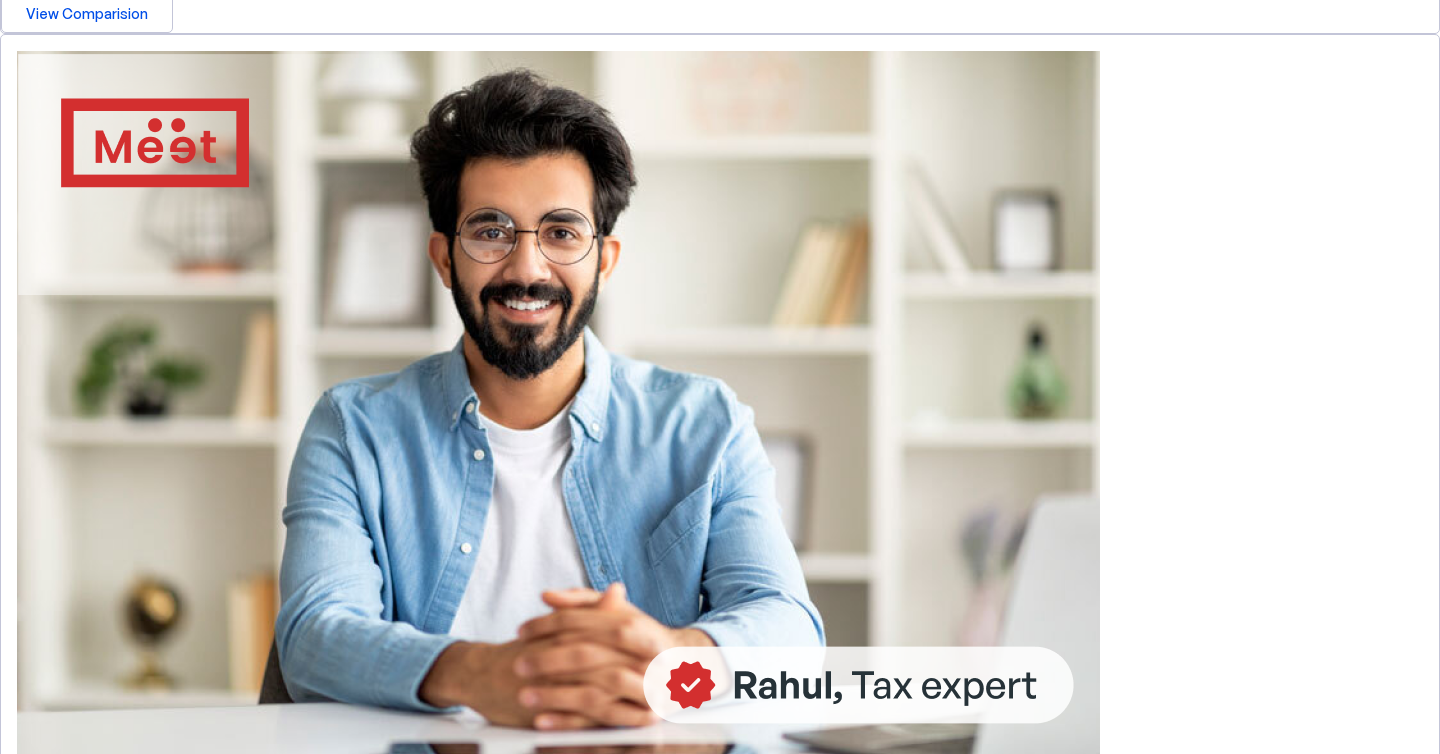 scroll, scrollTop: 0, scrollLeft: 0, axis: both 